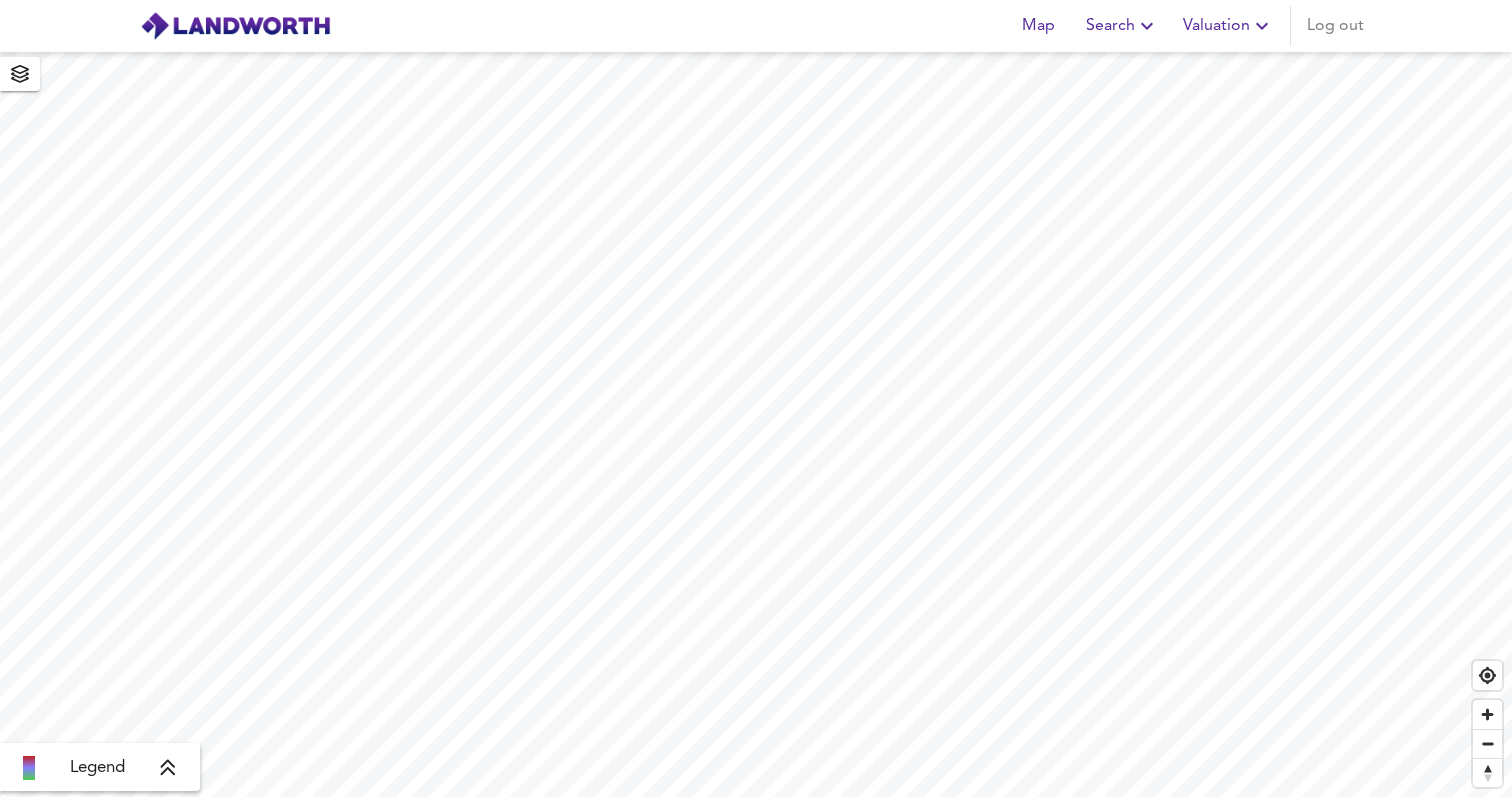 scroll, scrollTop: 0, scrollLeft: 0, axis: both 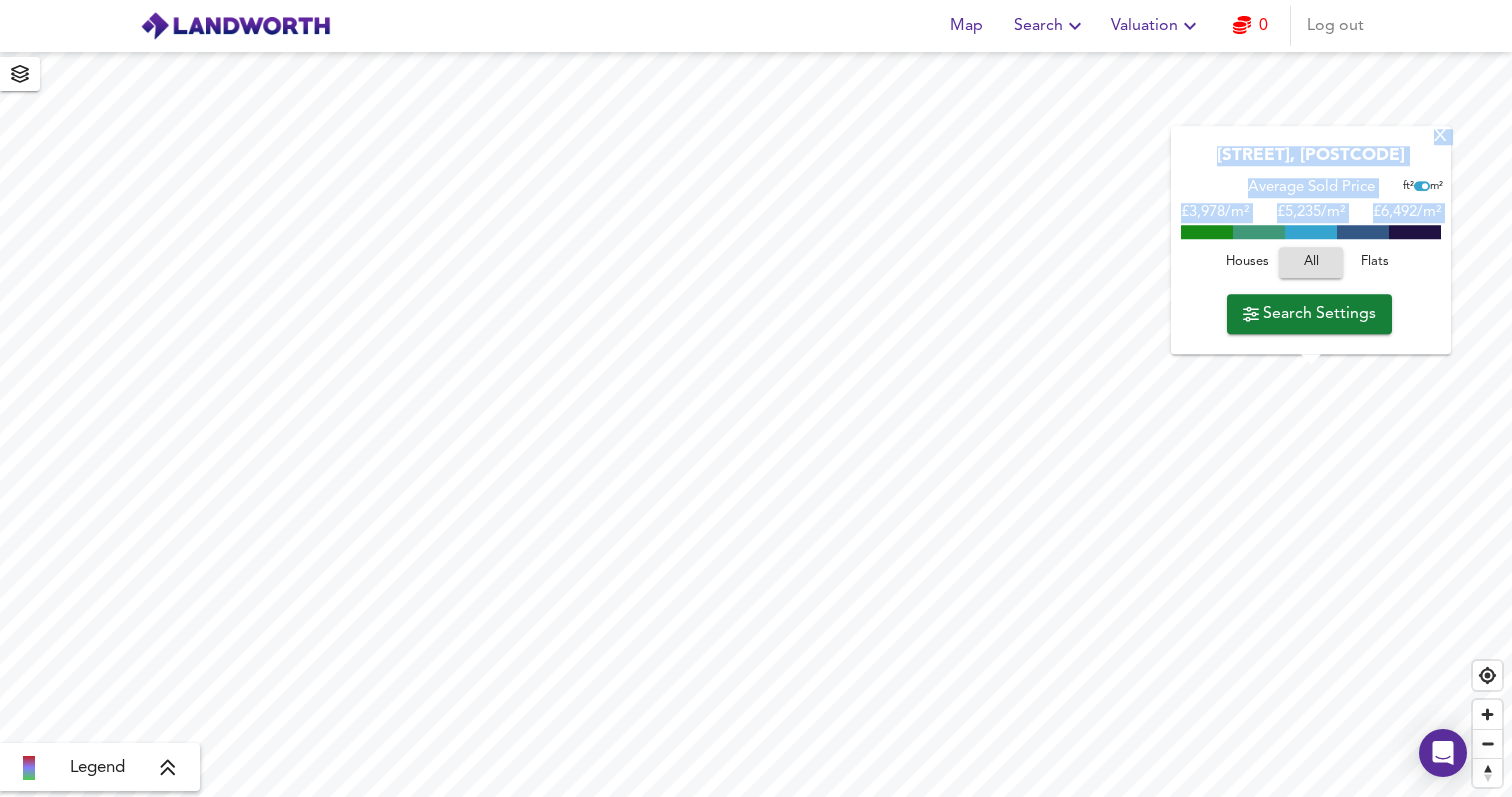 click on "X [STREET], [POSTCODE] Average Sold Price ft² m² £3,978/m² £ 5,235/m² £6,492/m² Houses All Flats Search Settings" at bounding box center (756, 424) 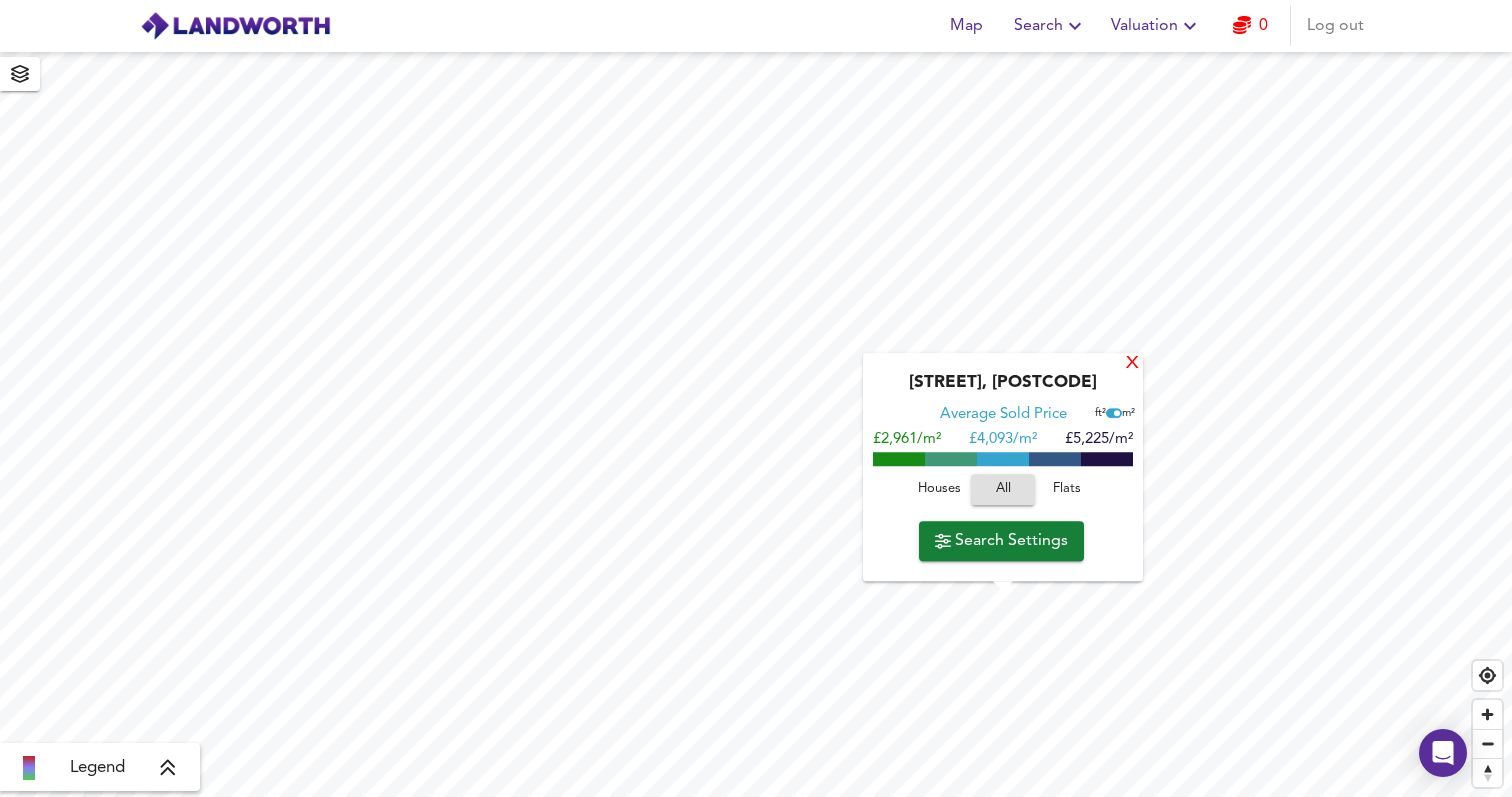 click on "X" at bounding box center [1132, 364] 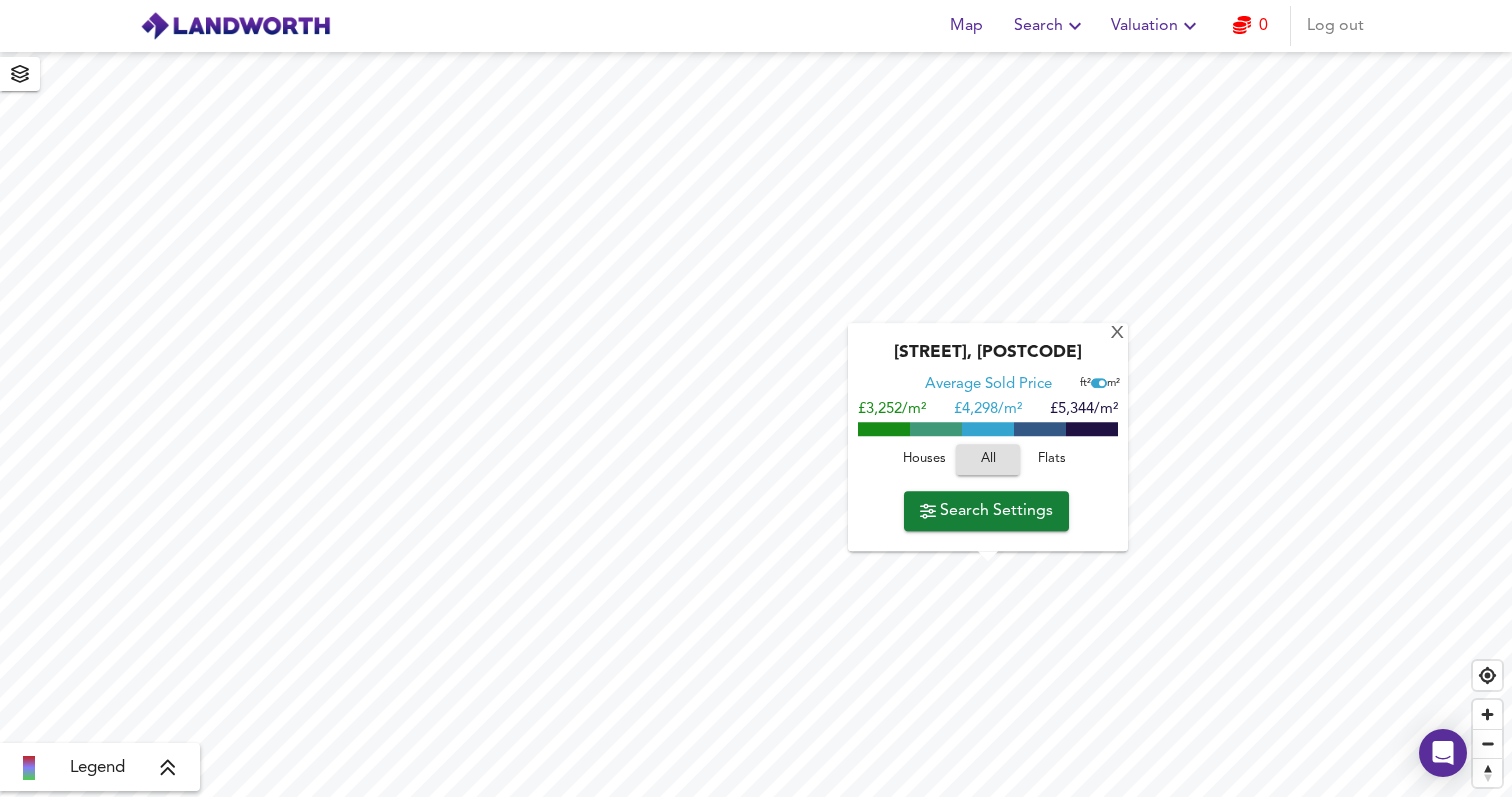click on "Flats" at bounding box center [1052, 459] 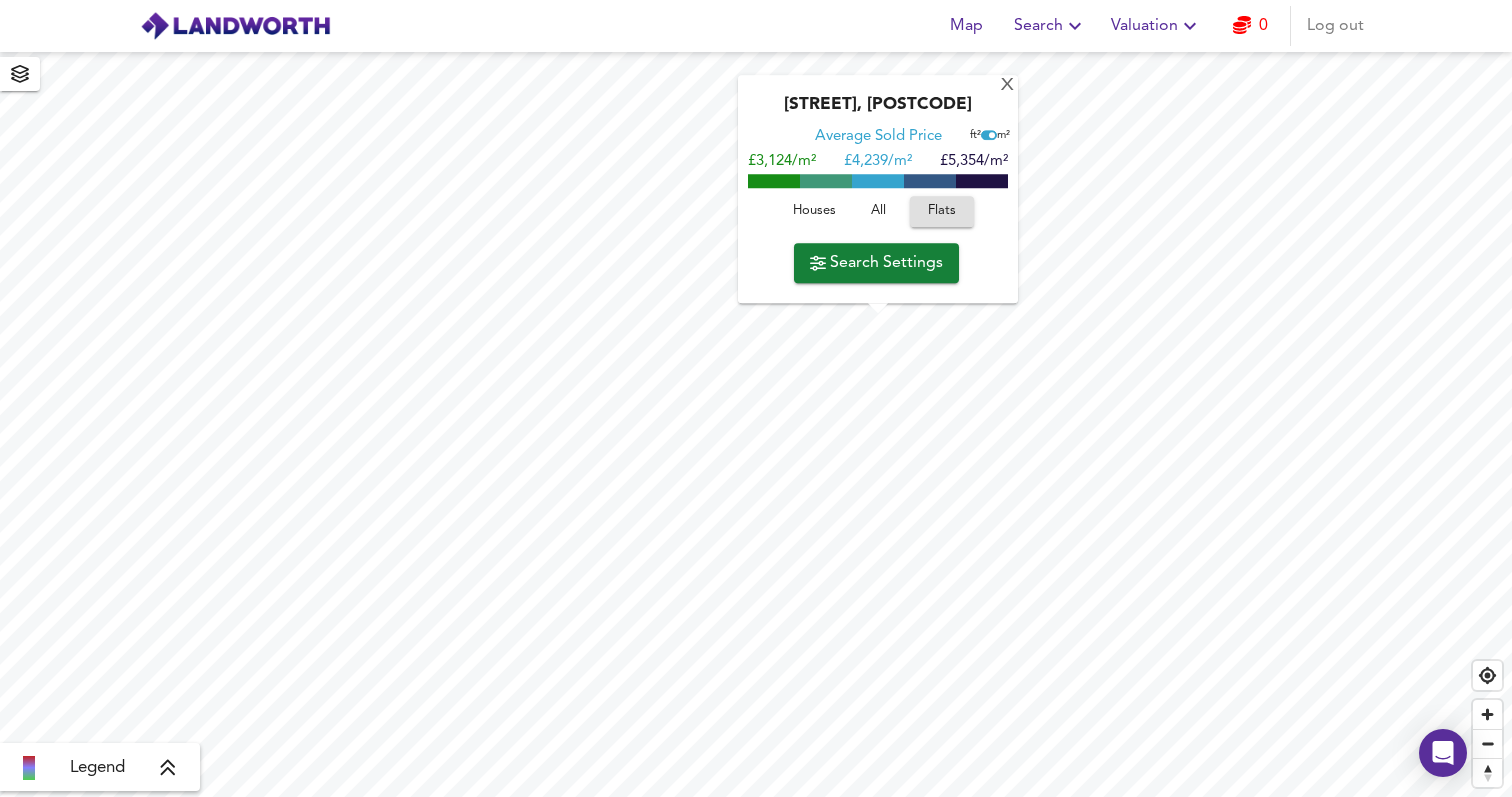 click on "X [STREET], [POSTCODE] Average Sold Price ft² m² £3,124/m² £ 4,239/m² £5,354/m² Houses All Flats Search Settings" at bounding box center (756, 424) 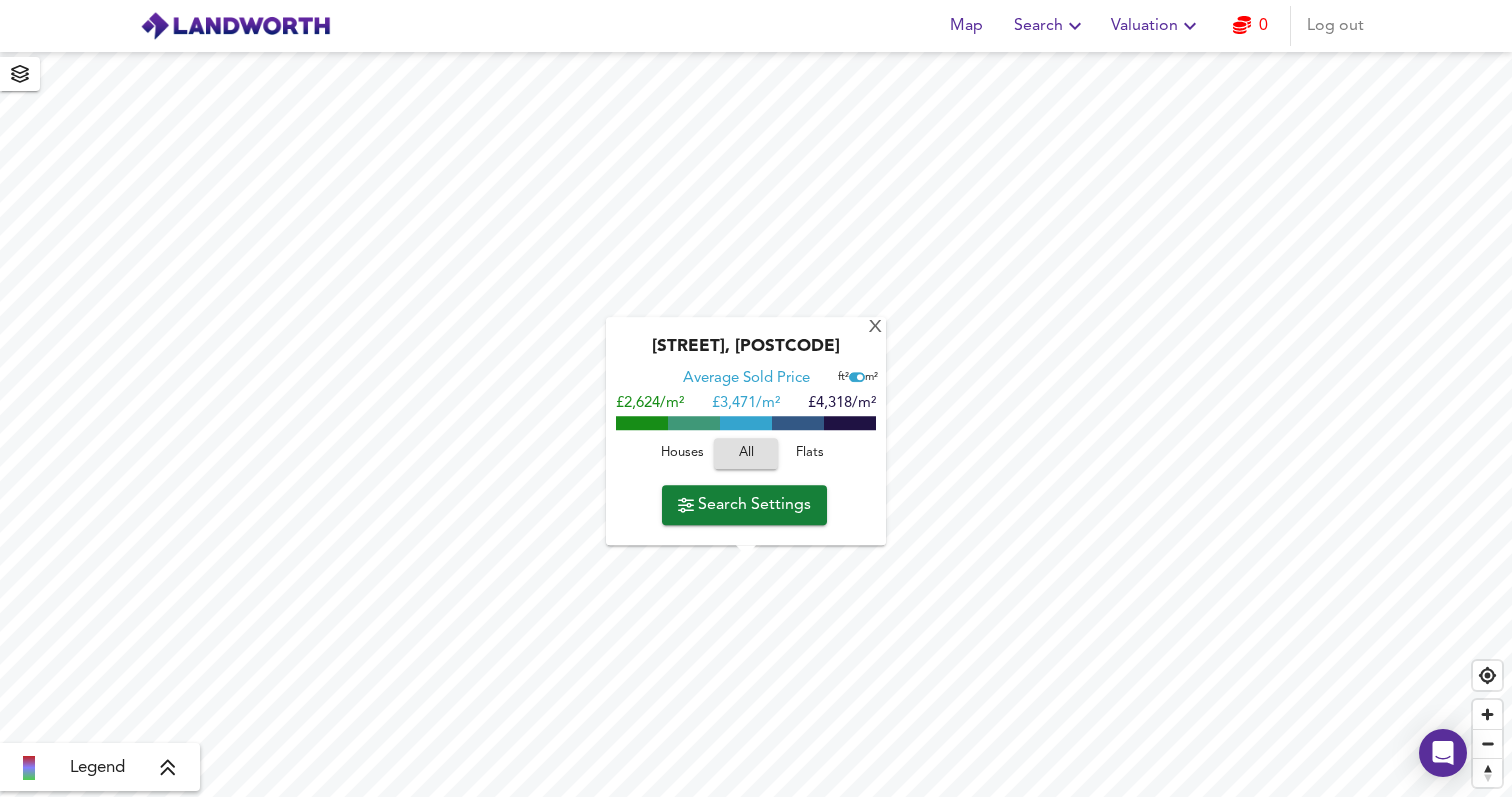 click on "Flats" at bounding box center (810, 453) 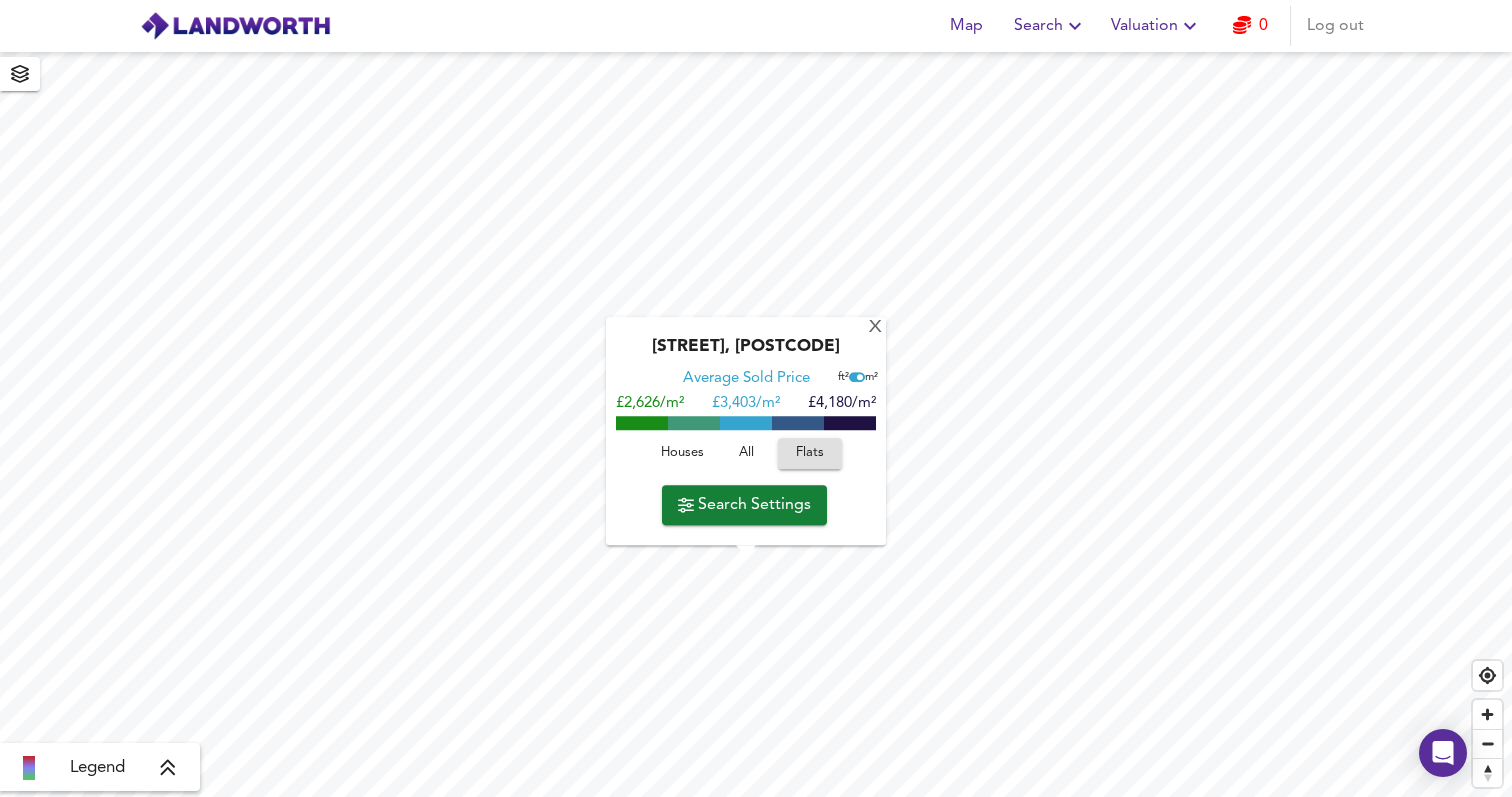 click on "All" at bounding box center (746, 453) 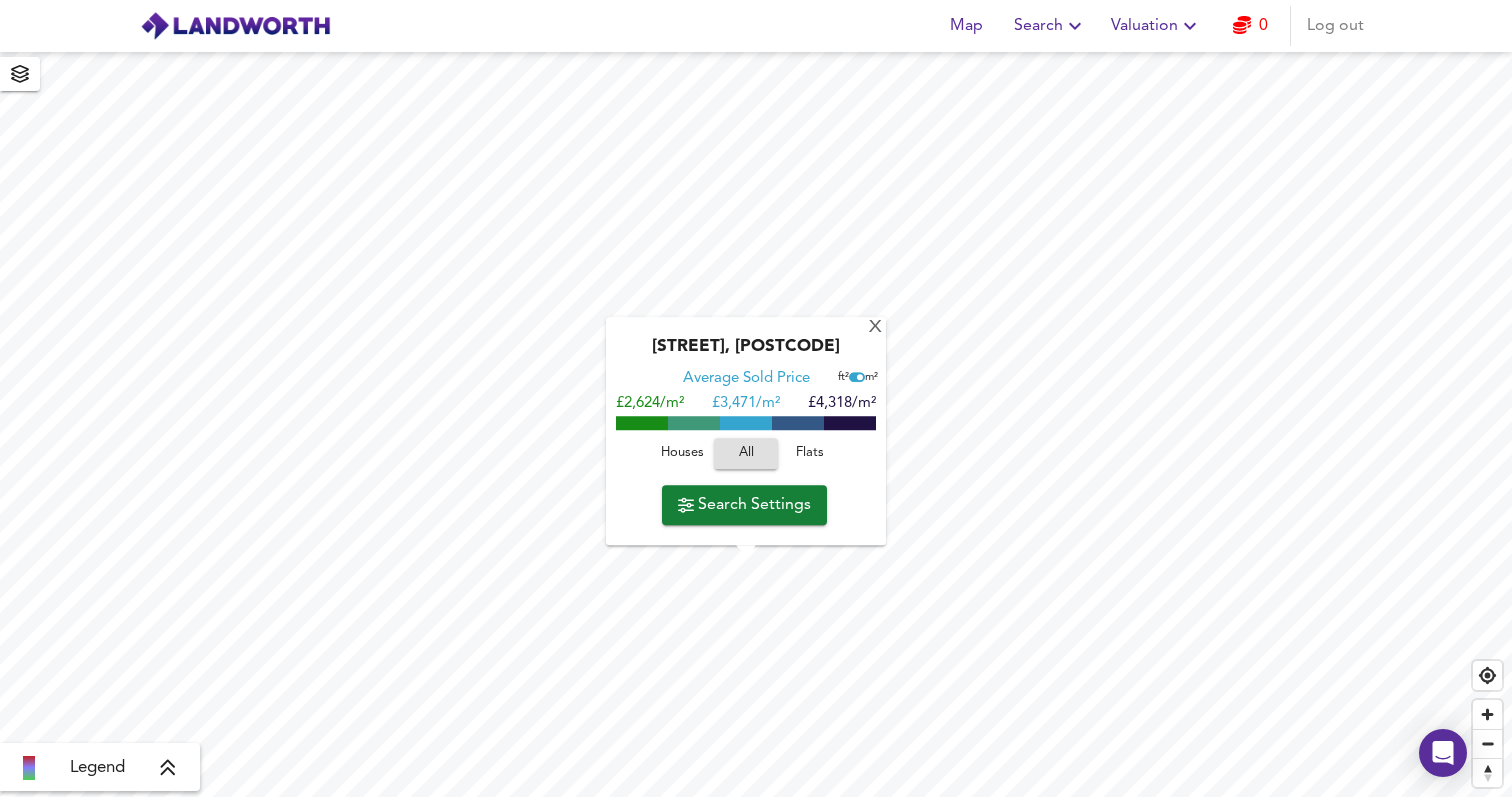 click on "Houses" at bounding box center [682, 453] 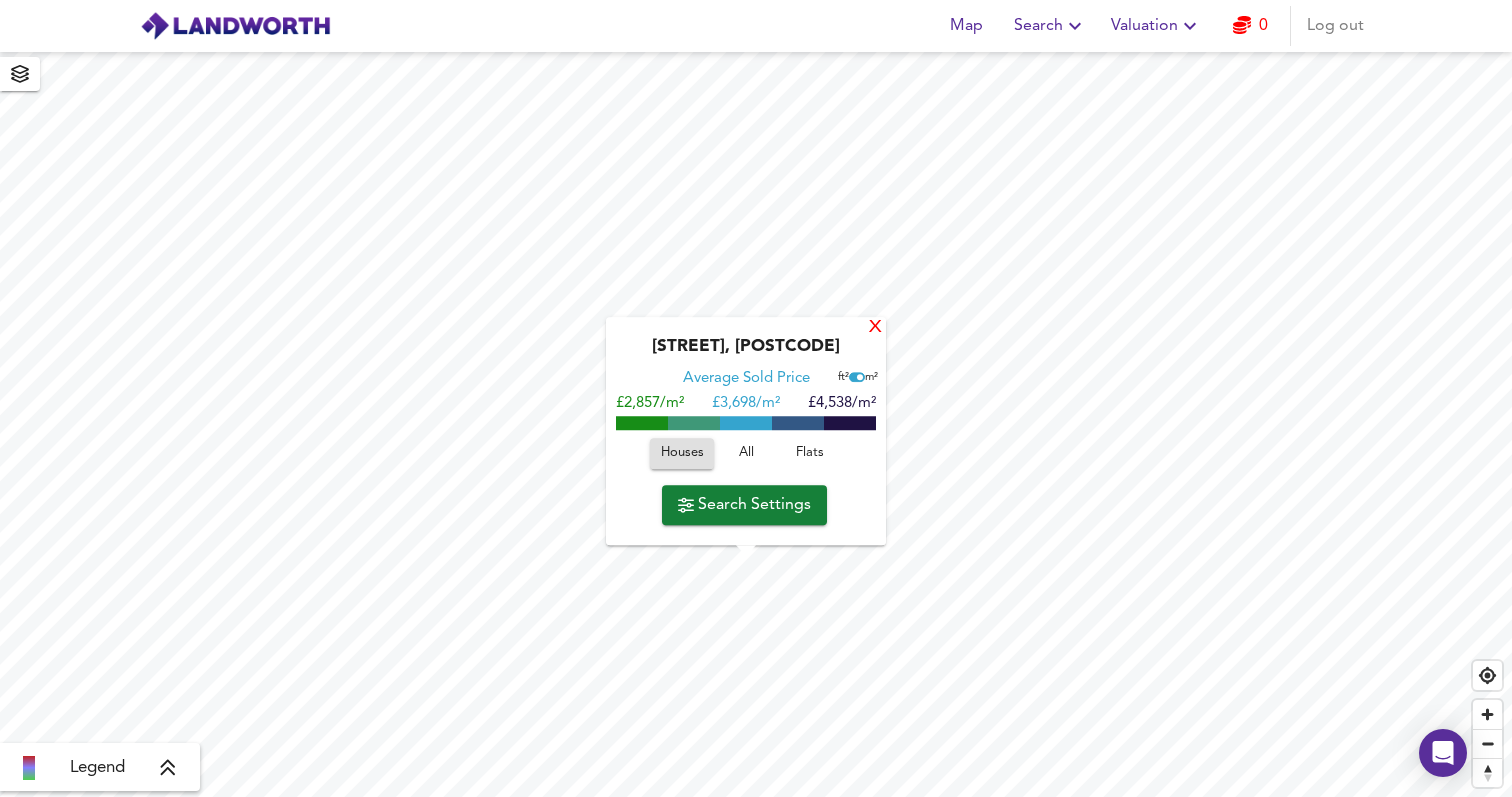 click on "X" at bounding box center (875, 328) 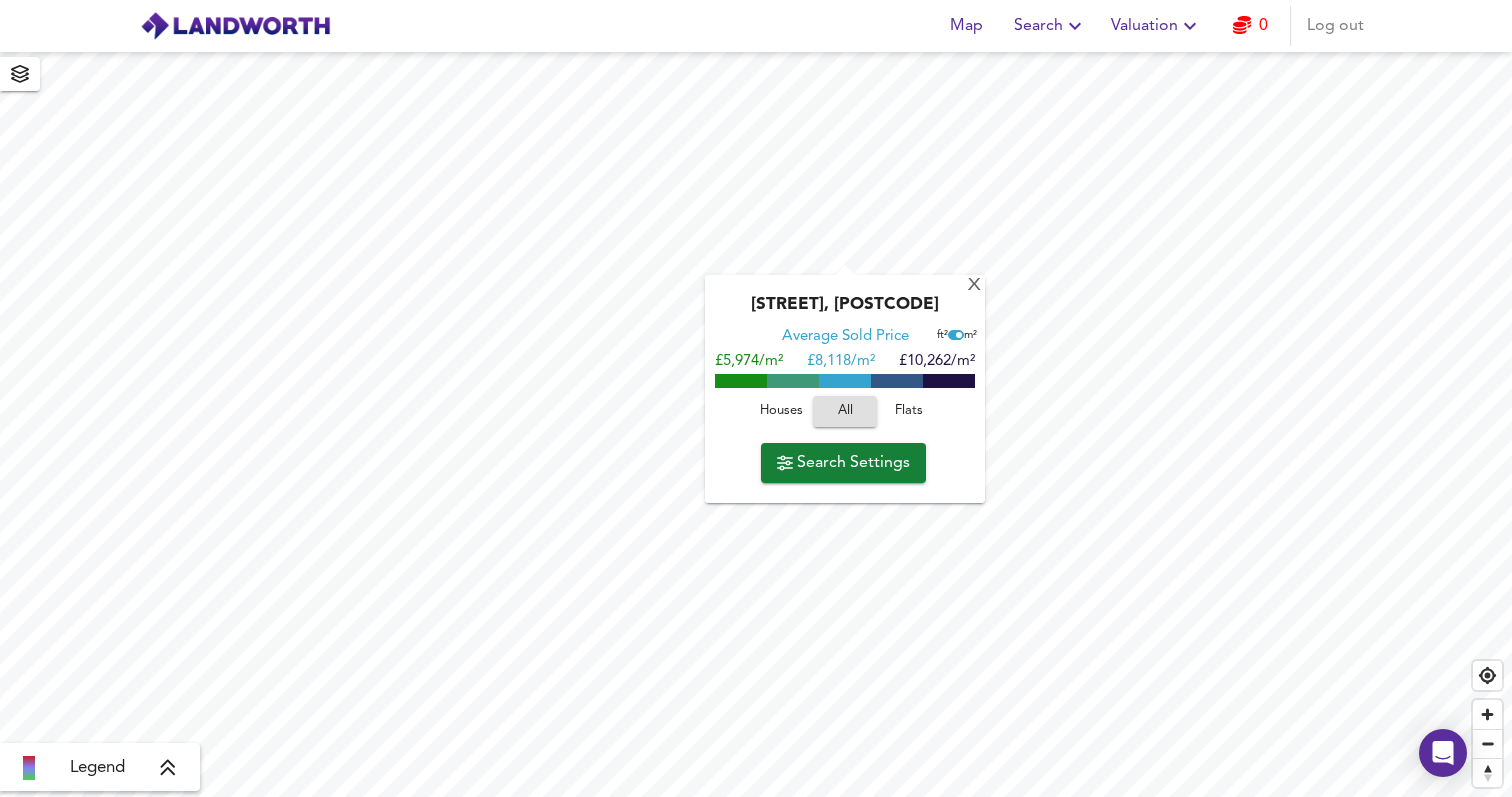 click on "X [STREET], [POSTCODE] Average Sold Price ft² m² £5,974/m² £ 8,118/m² £10,262/m² Houses All Flats Search Settings" at bounding box center (756, 424) 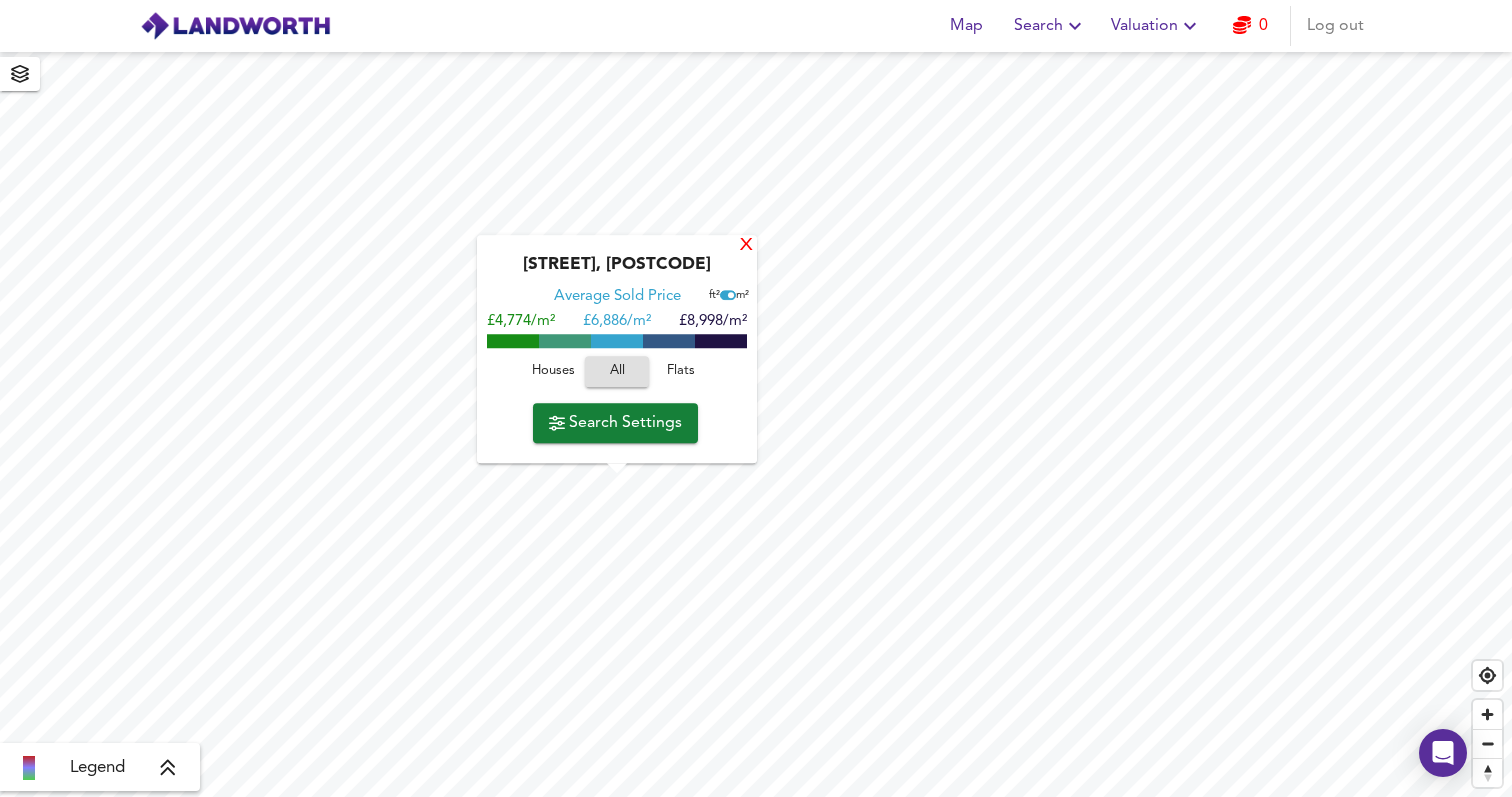 click on "X" at bounding box center [746, 246] 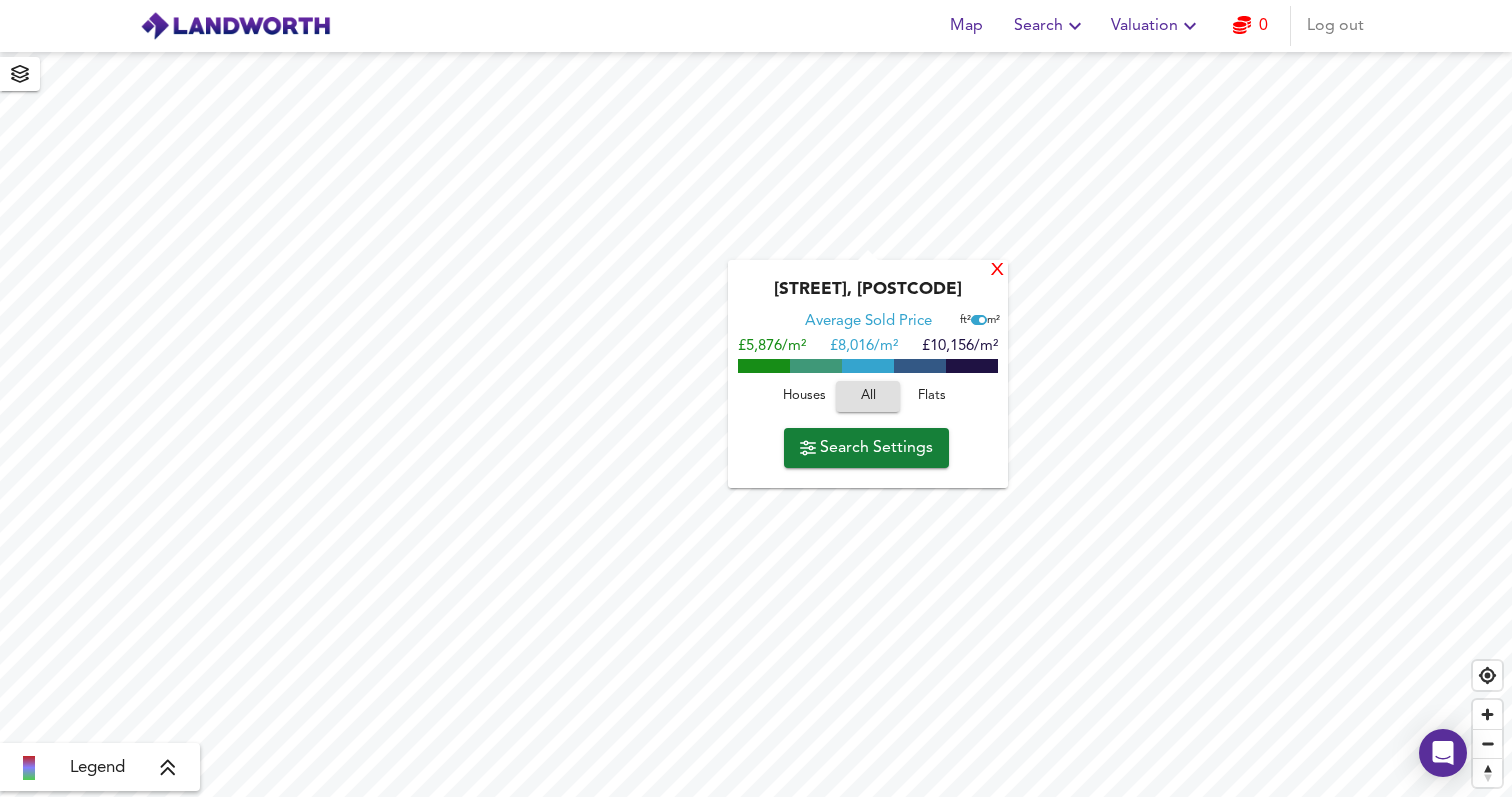 click on "X" at bounding box center [997, 270] 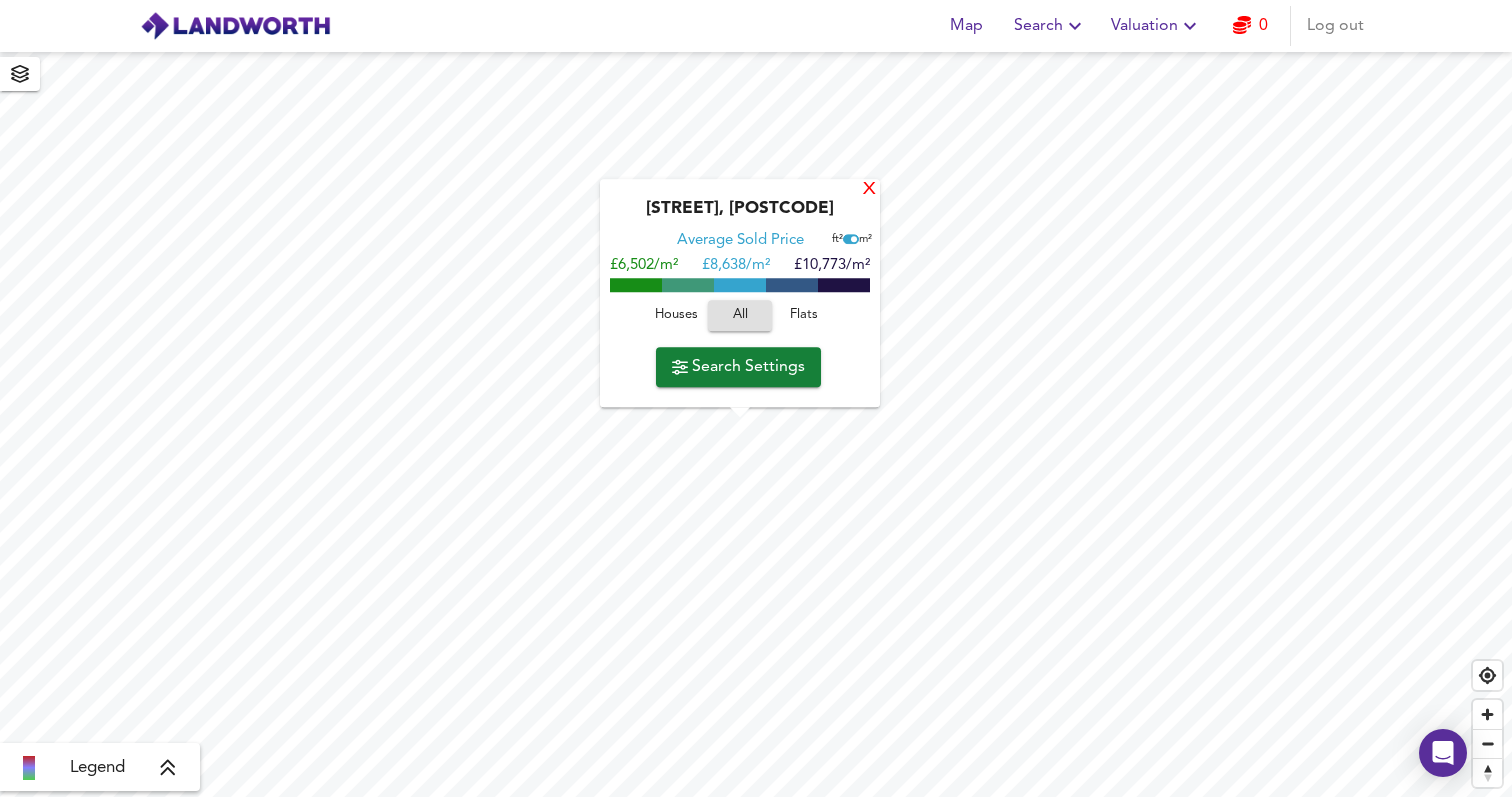 click on "X" at bounding box center (869, 190) 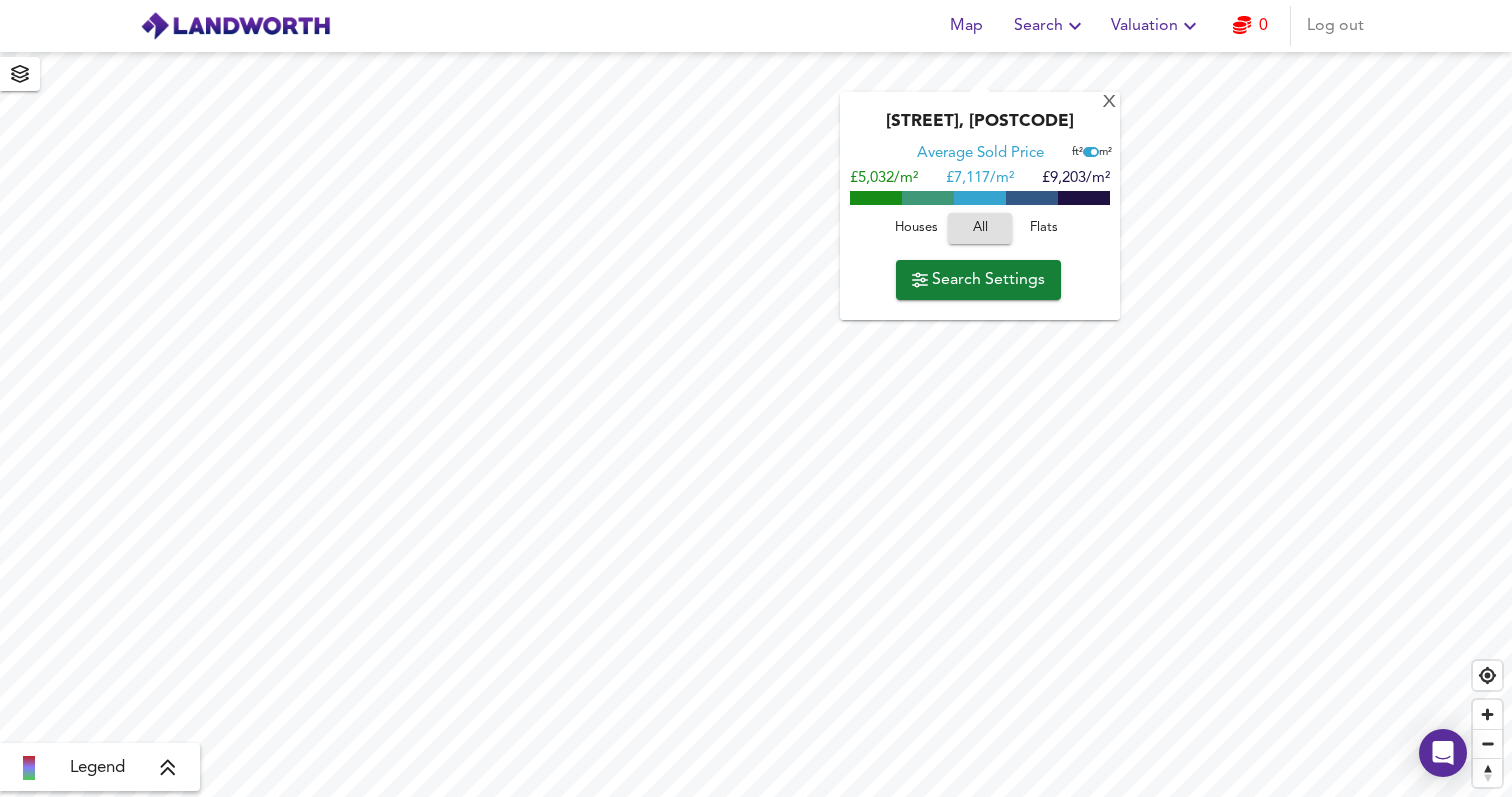click on "X [STREET], [POSTCODE] Average Sold Price ft² m² £5,032/m² £ 7,117/m² £9,203/m² Houses All Flats Search Settings" at bounding box center [756, 424] 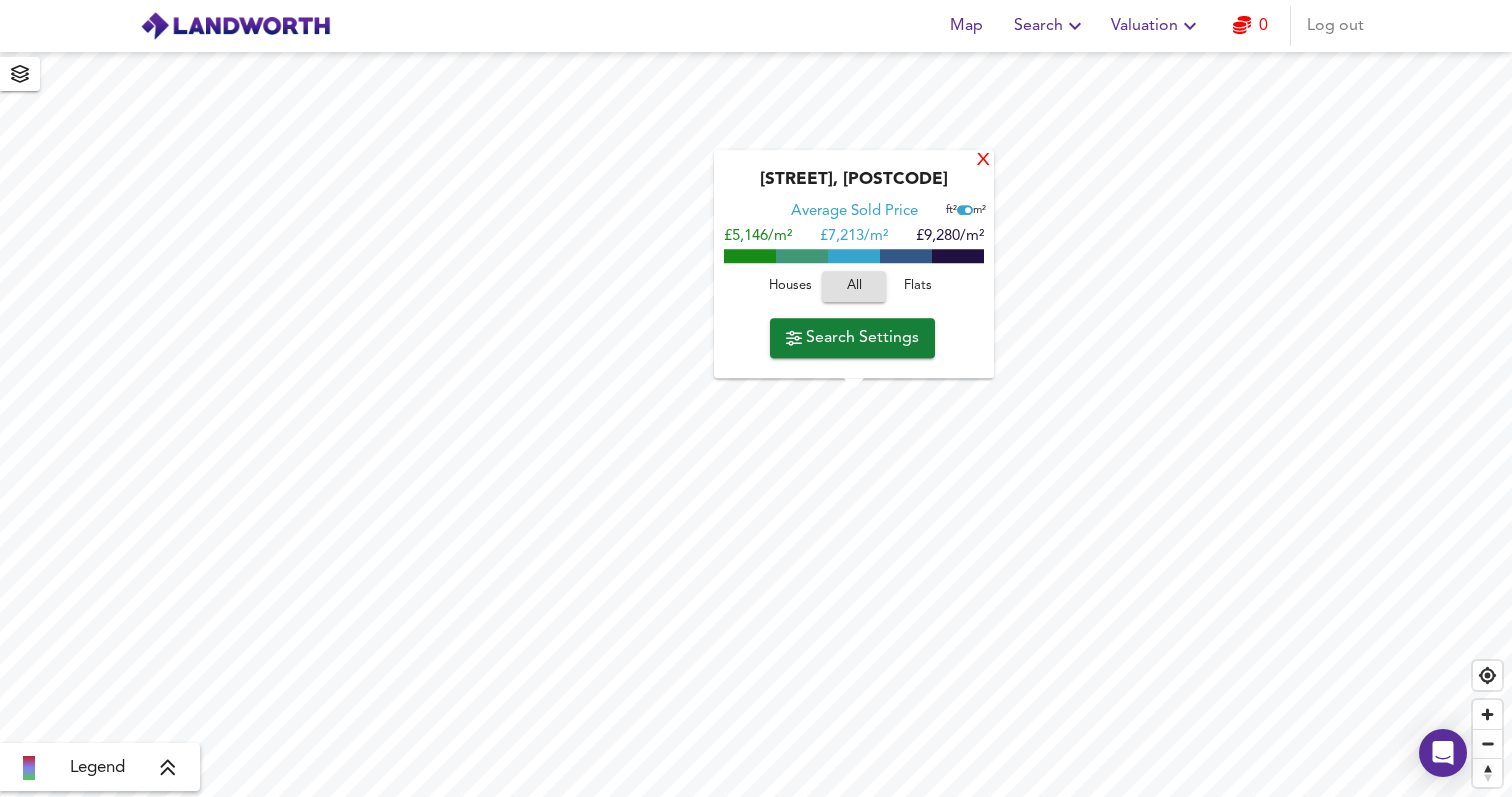 click on "X" at bounding box center (983, 161) 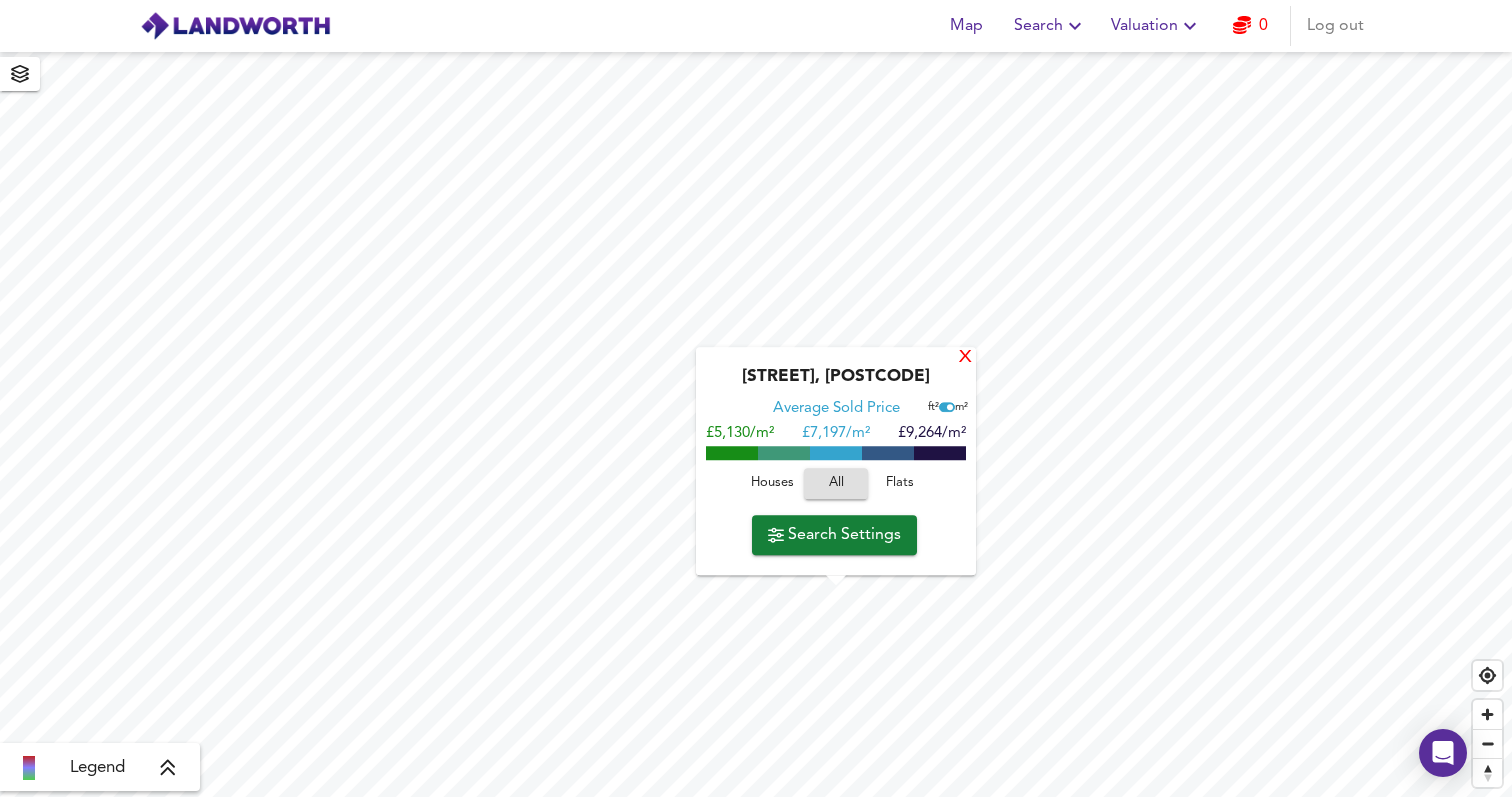 click on "X" at bounding box center [965, 358] 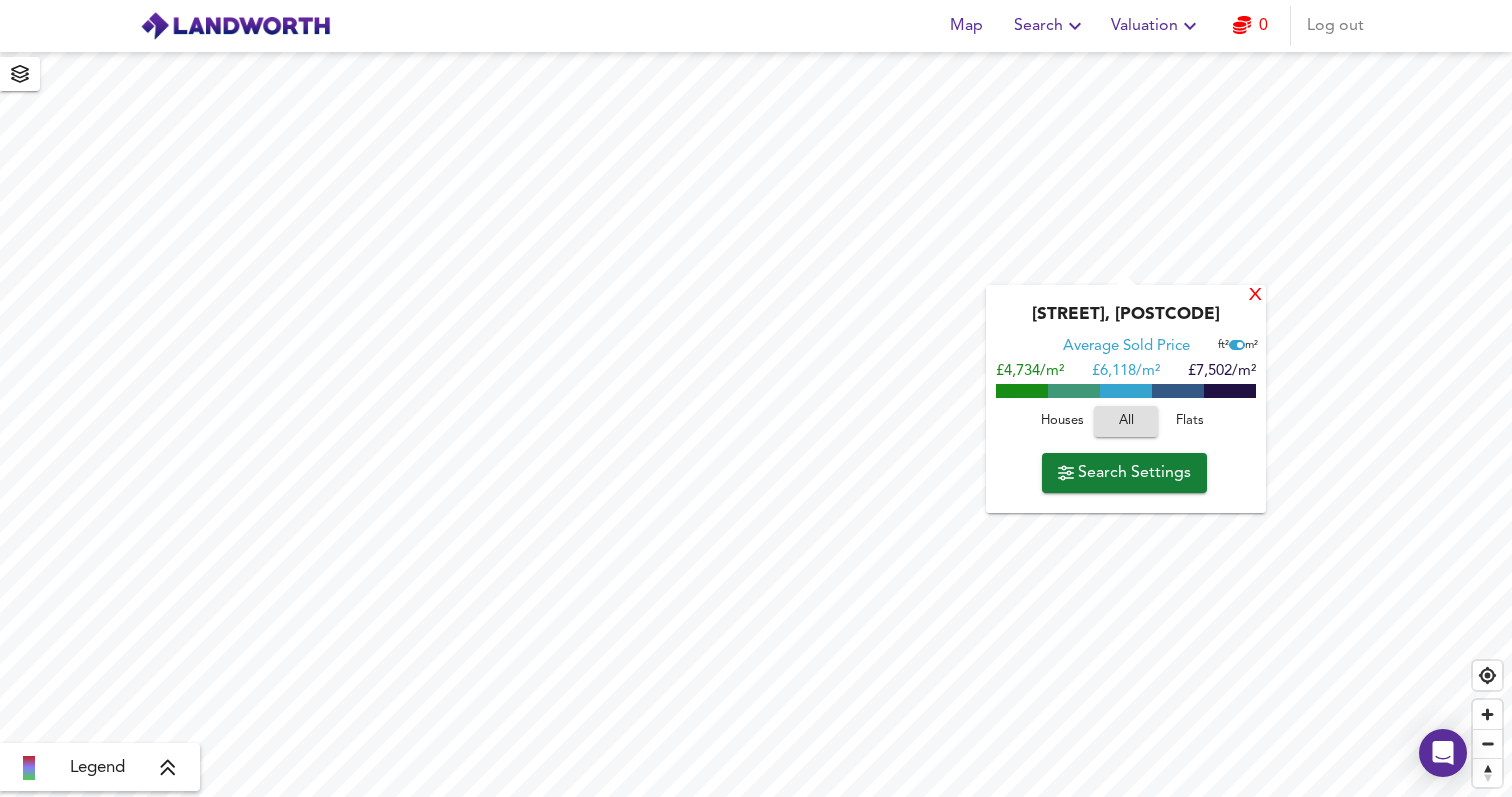 click on "X" at bounding box center [1255, 295] 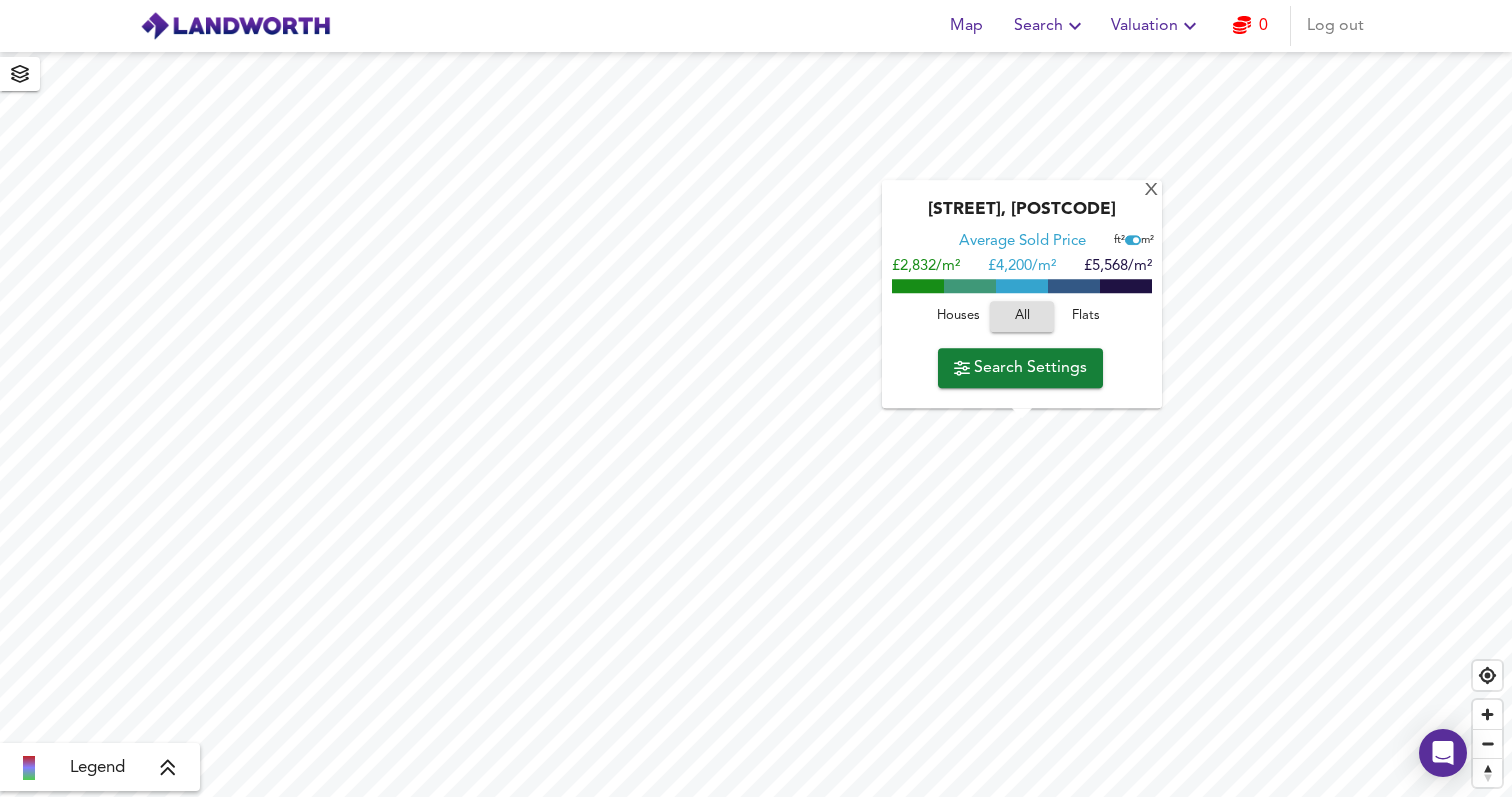 click on "Flats" at bounding box center (1086, 316) 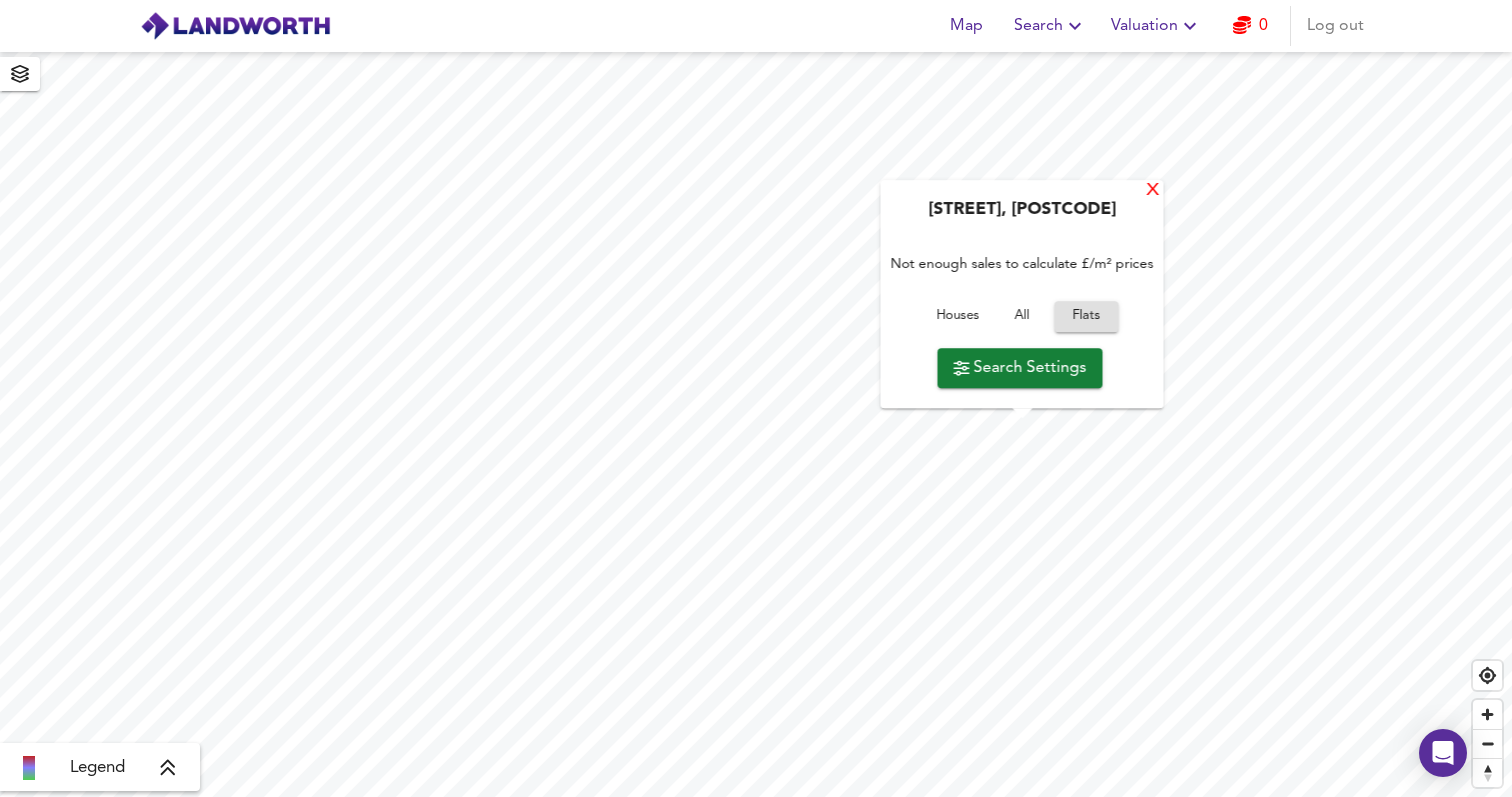 click on "X" at bounding box center (1153, 191) 